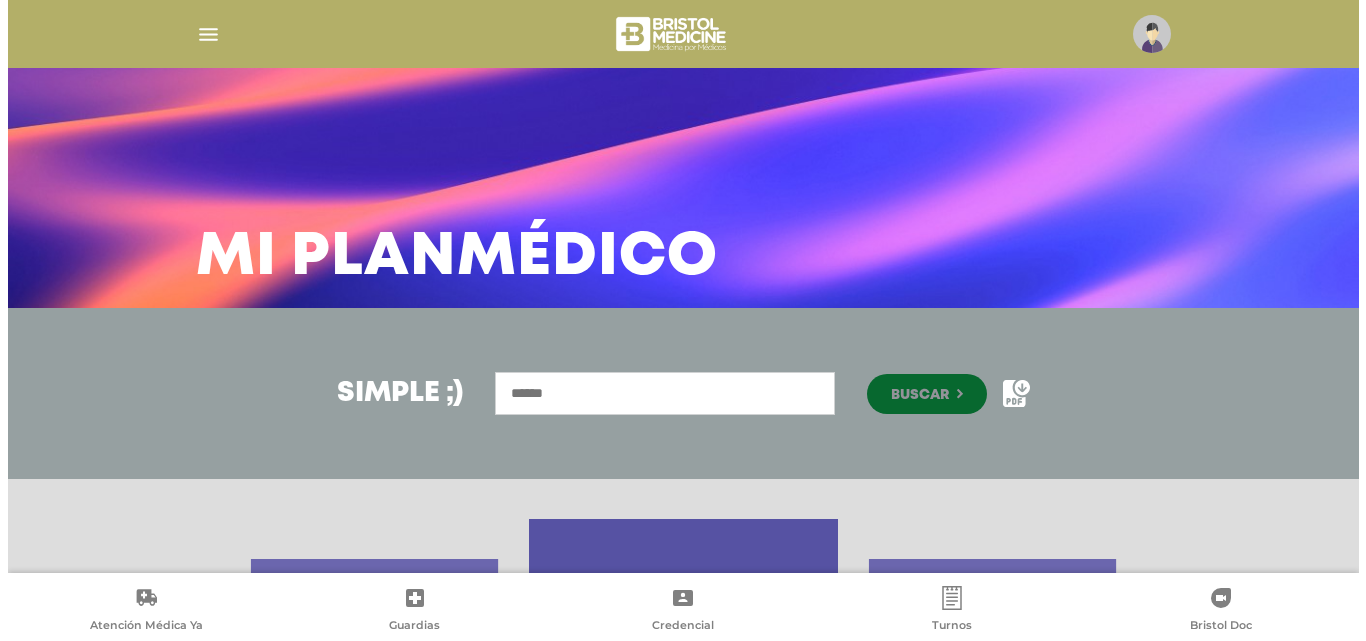 scroll, scrollTop: 275, scrollLeft: 0, axis: vertical 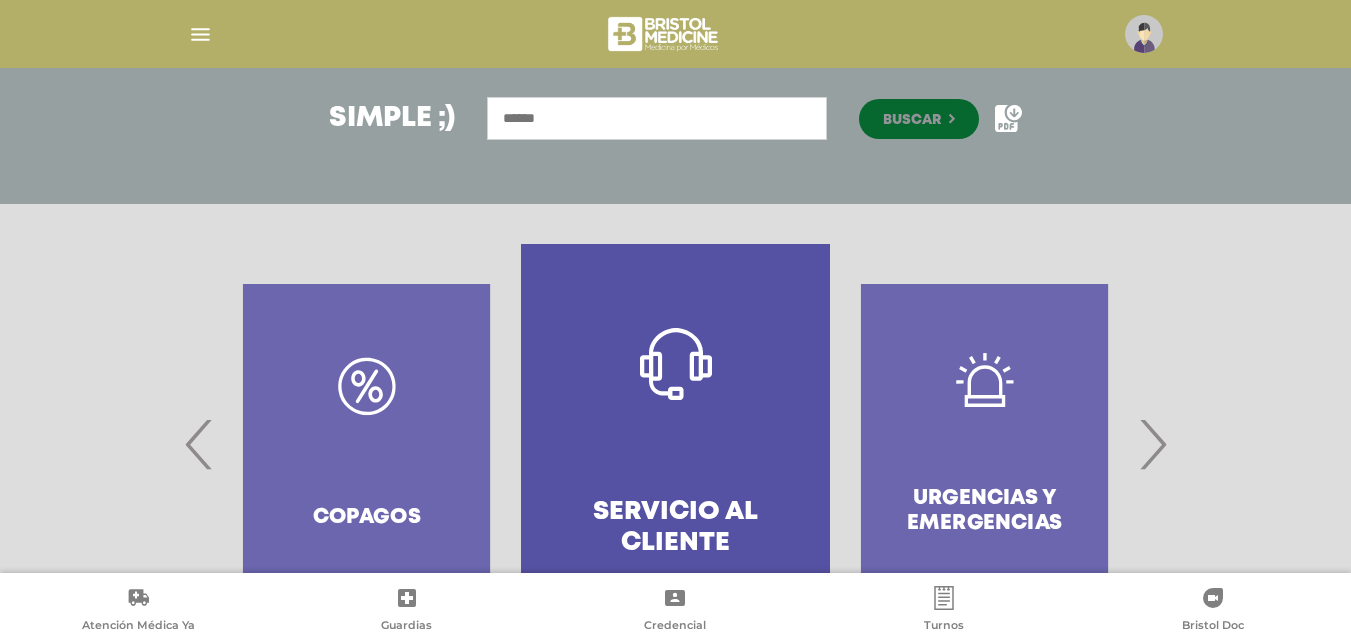 click at bounding box center (1144, 34) 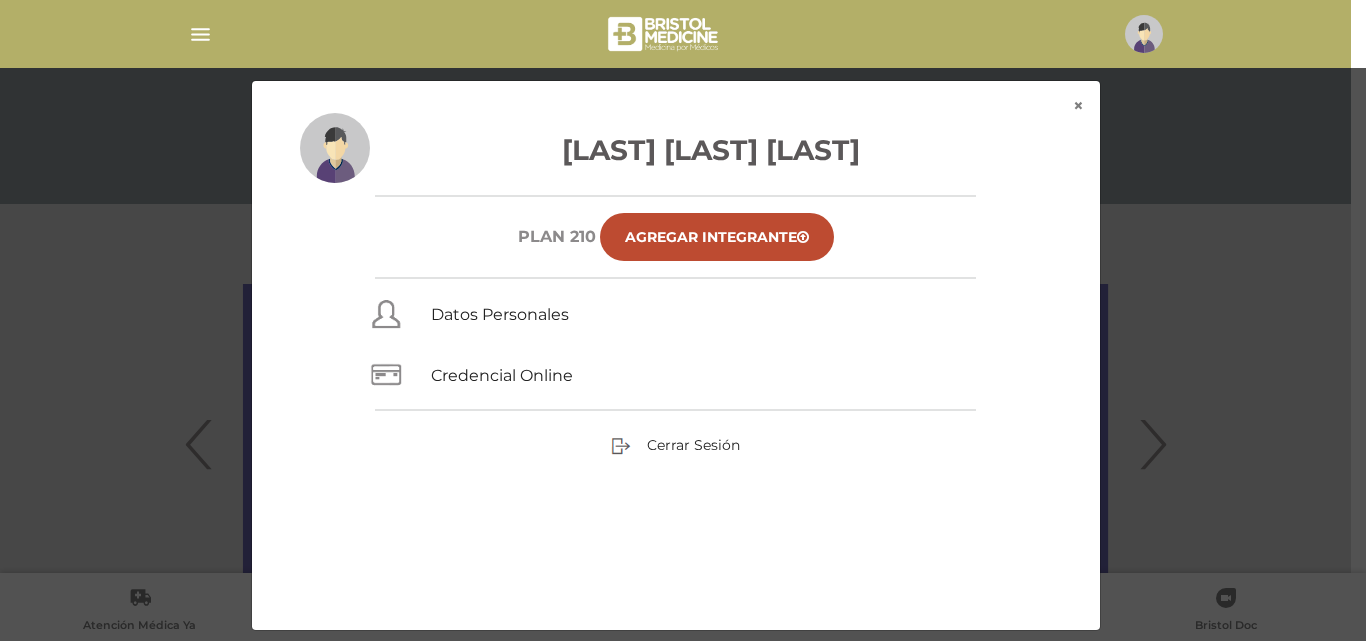 click on "×
×
Perez Susana Veronica
Plan 210
Agregar Integrante
Datos Personales
Credencial Online
Cerrar Sesión" at bounding box center [683, 355] 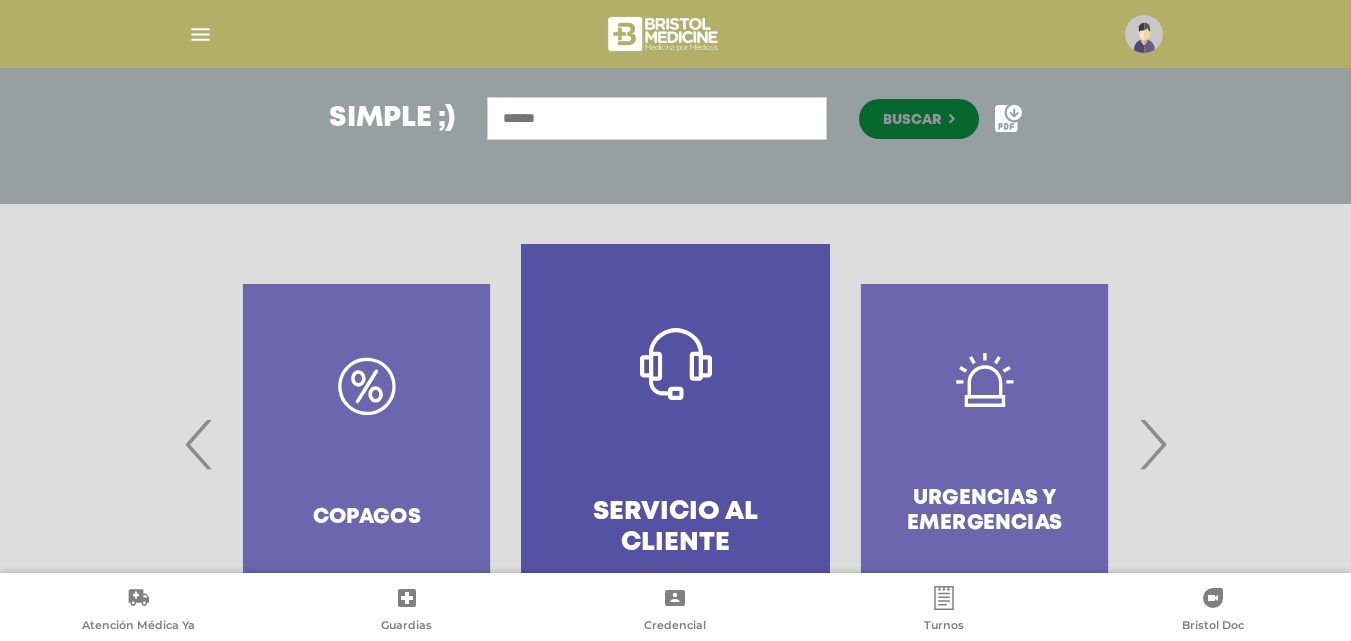 click at bounding box center [1144, 34] 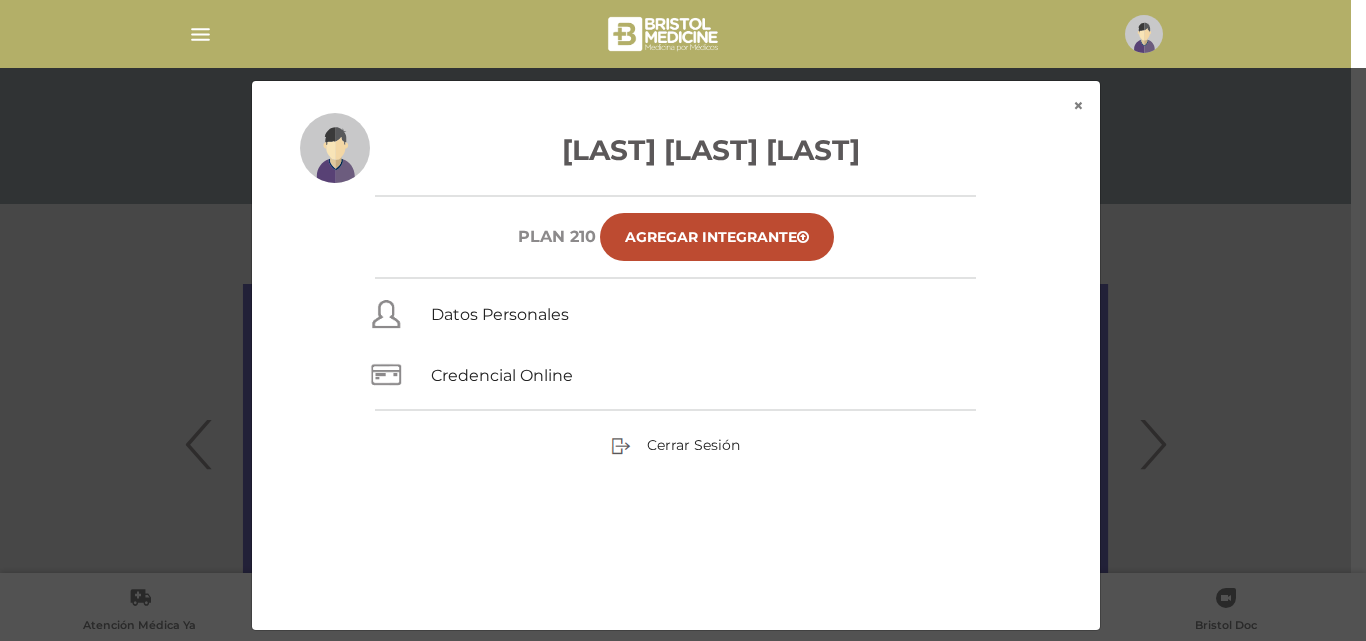 click on "Cerrar Sesión" at bounding box center [676, 446] 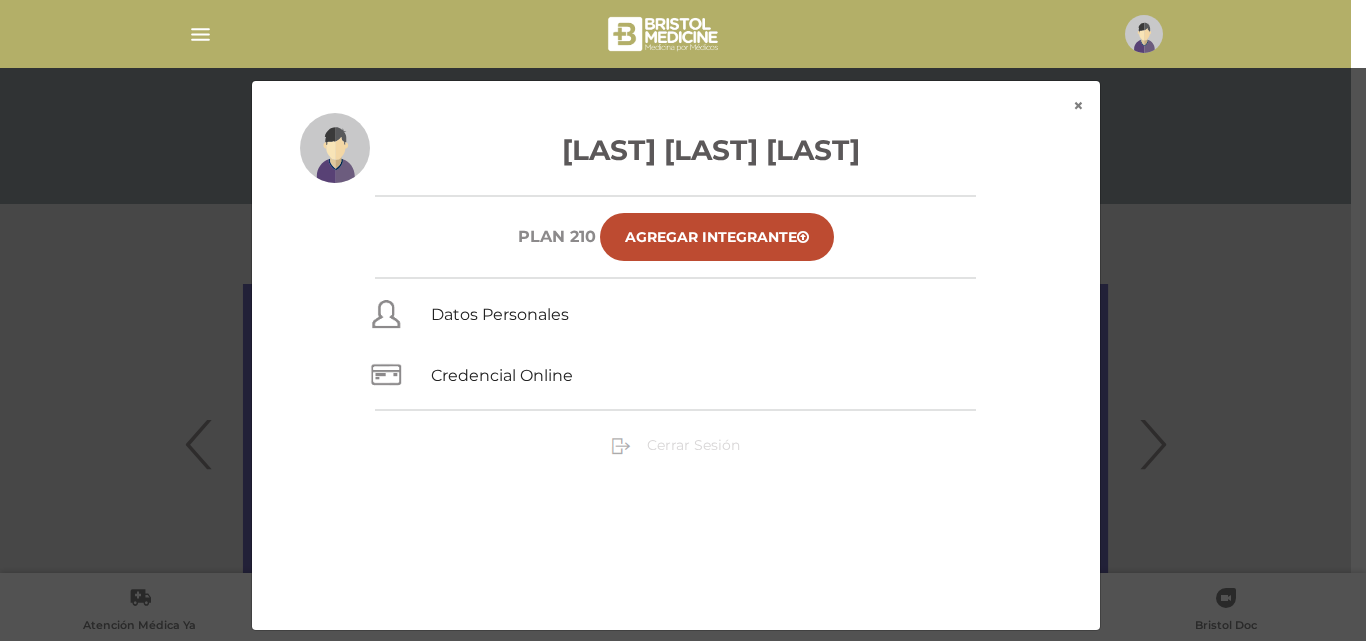 click on "Cerrar Sesión" at bounding box center (693, 445) 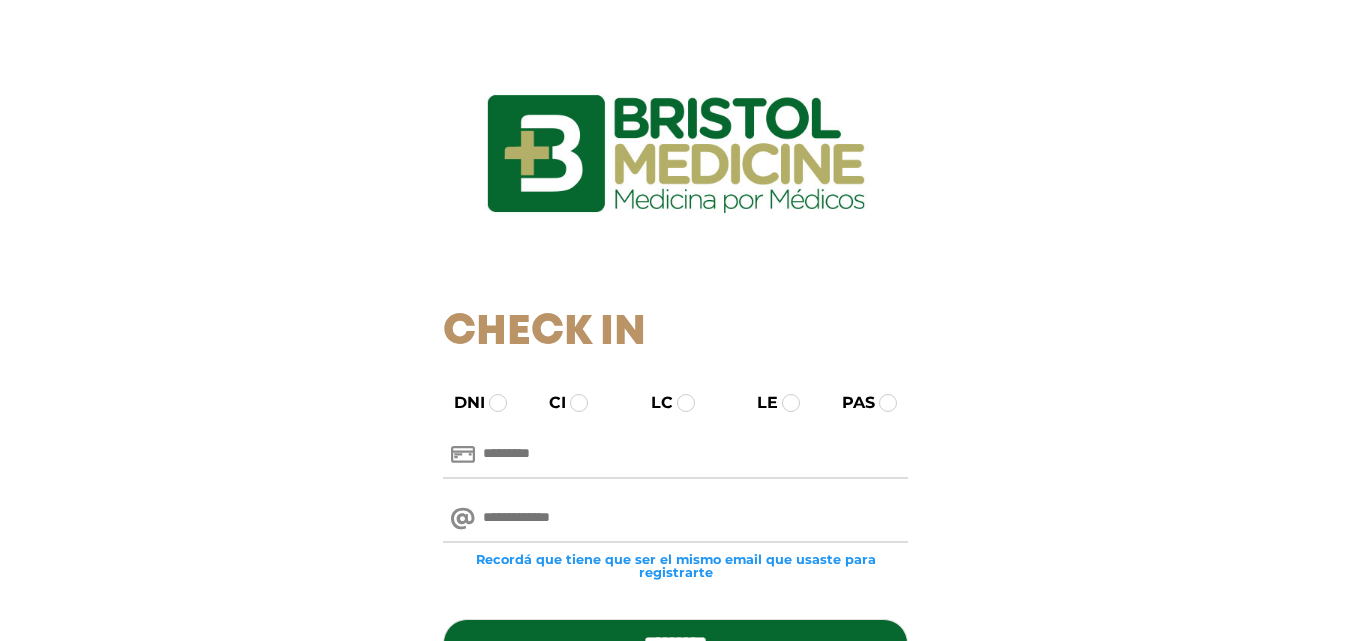 scroll, scrollTop: 0, scrollLeft: 0, axis: both 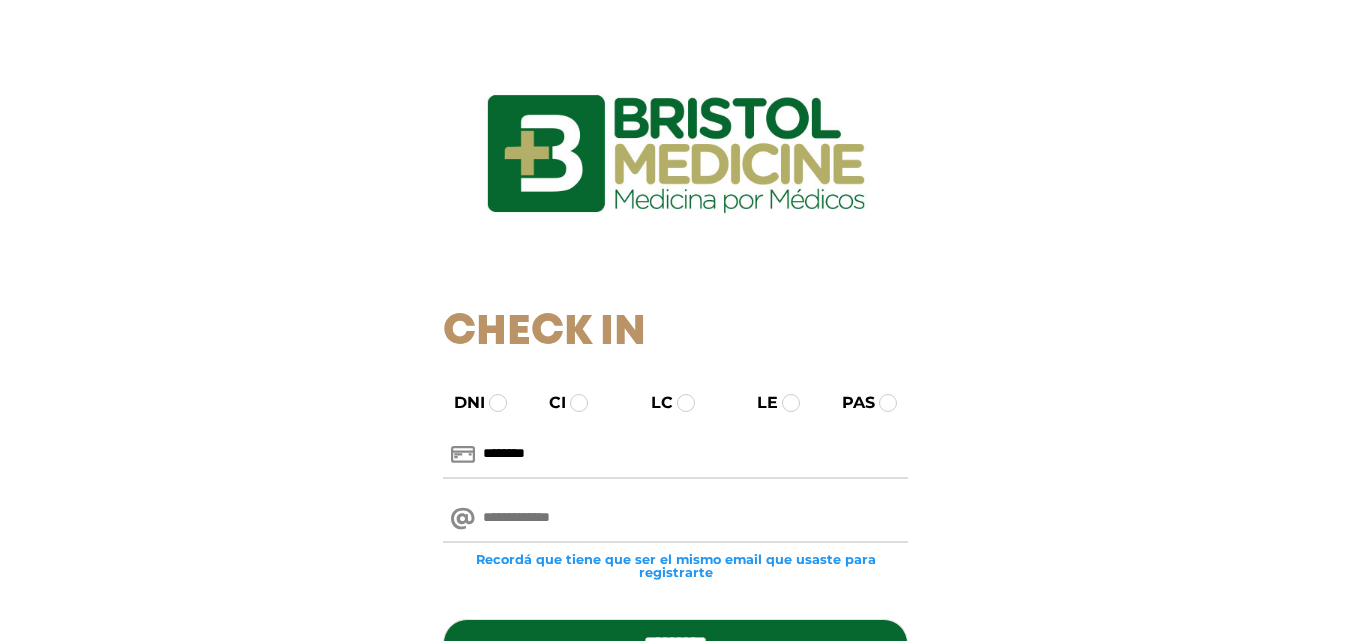 type on "********" 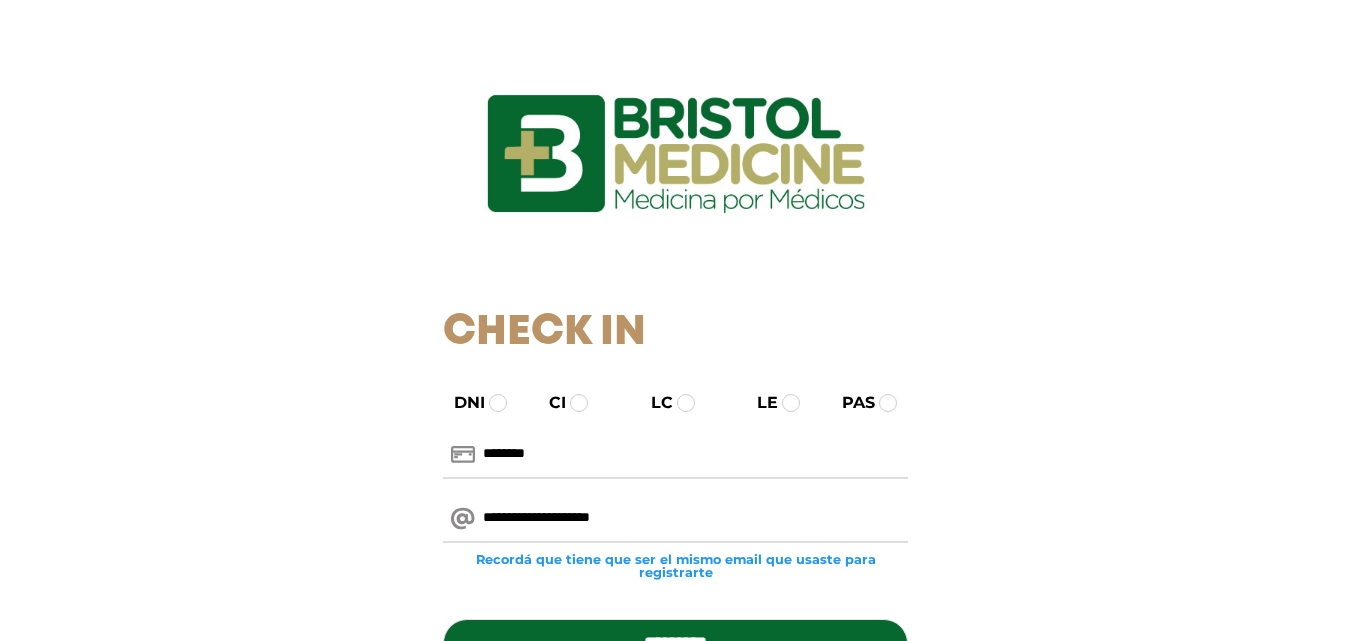 type on "**********" 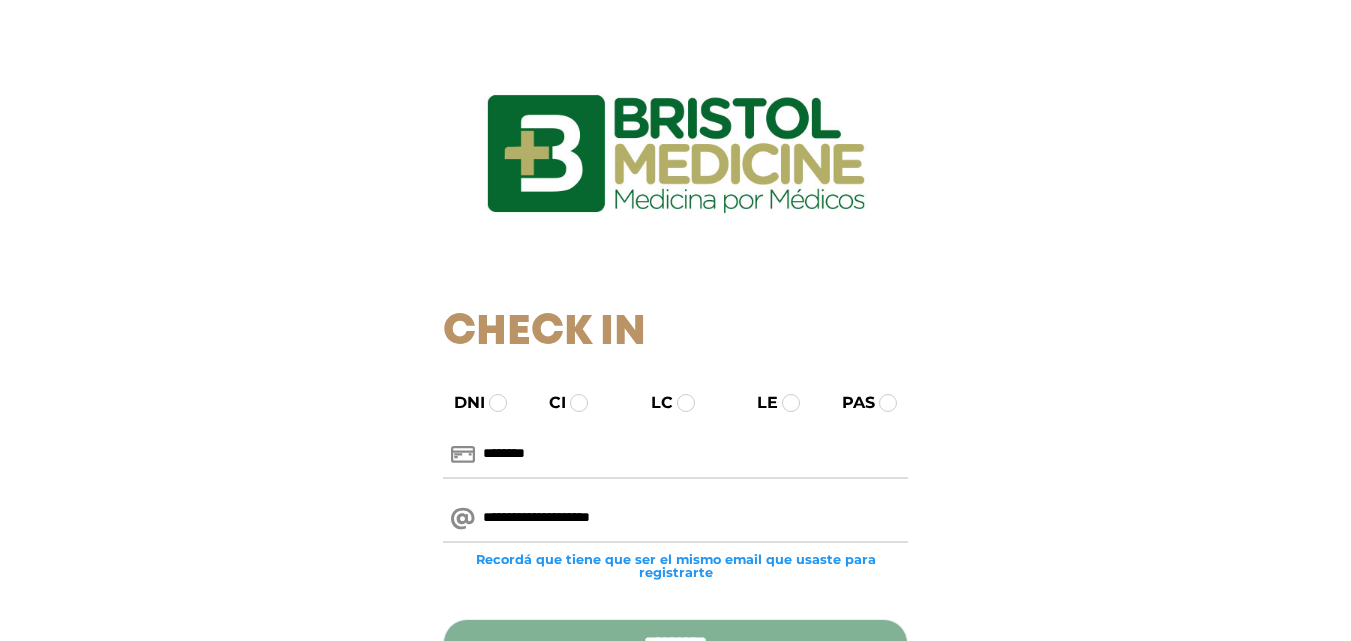 click on "*********" at bounding box center (675, 643) 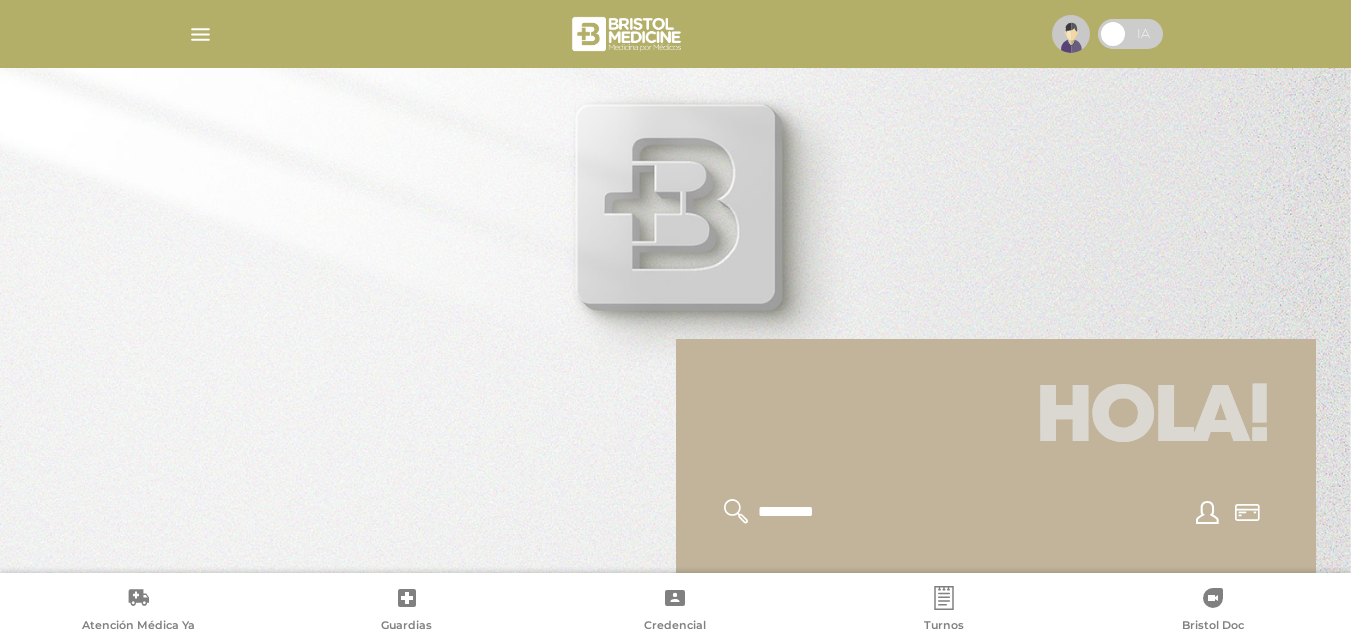 scroll, scrollTop: 0, scrollLeft: 0, axis: both 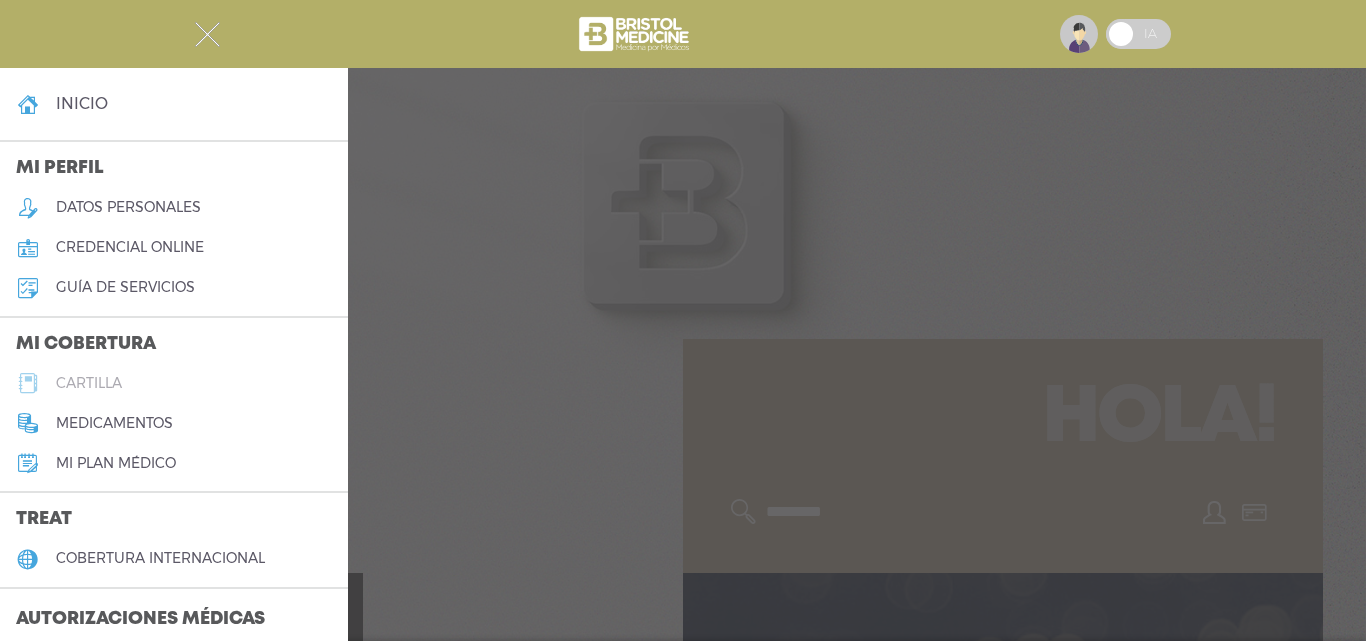 click on "cartilla" at bounding box center (174, 383) 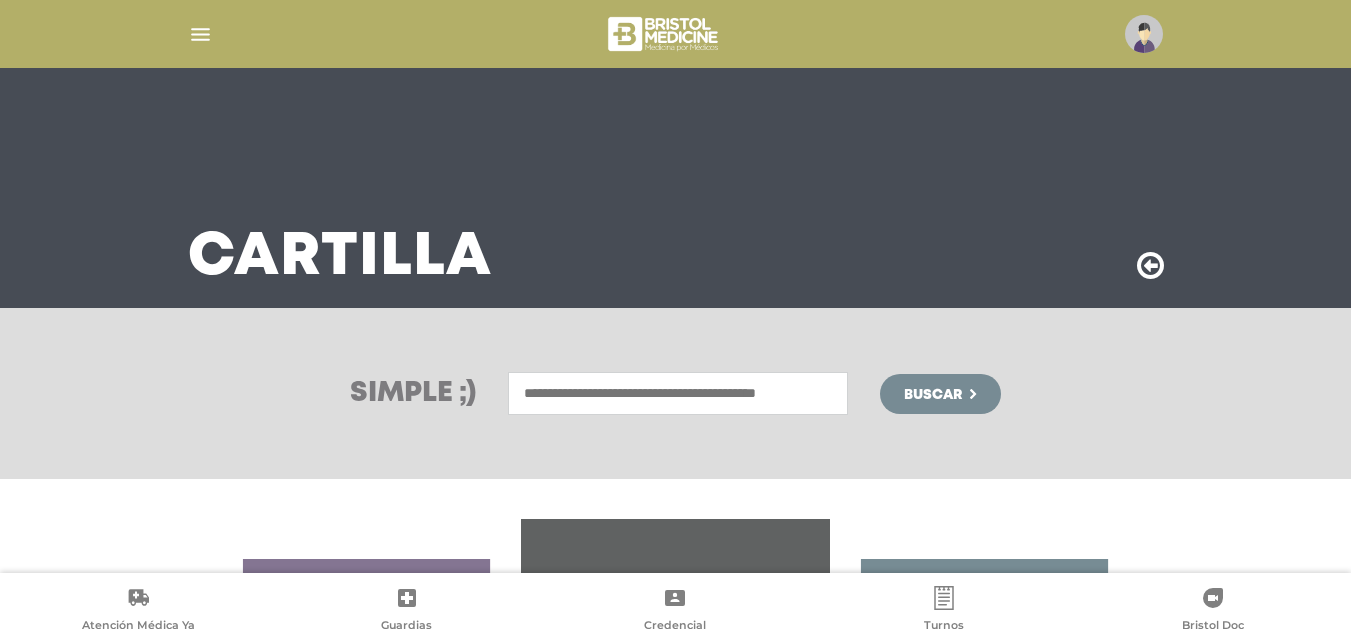 scroll, scrollTop: 0, scrollLeft: 0, axis: both 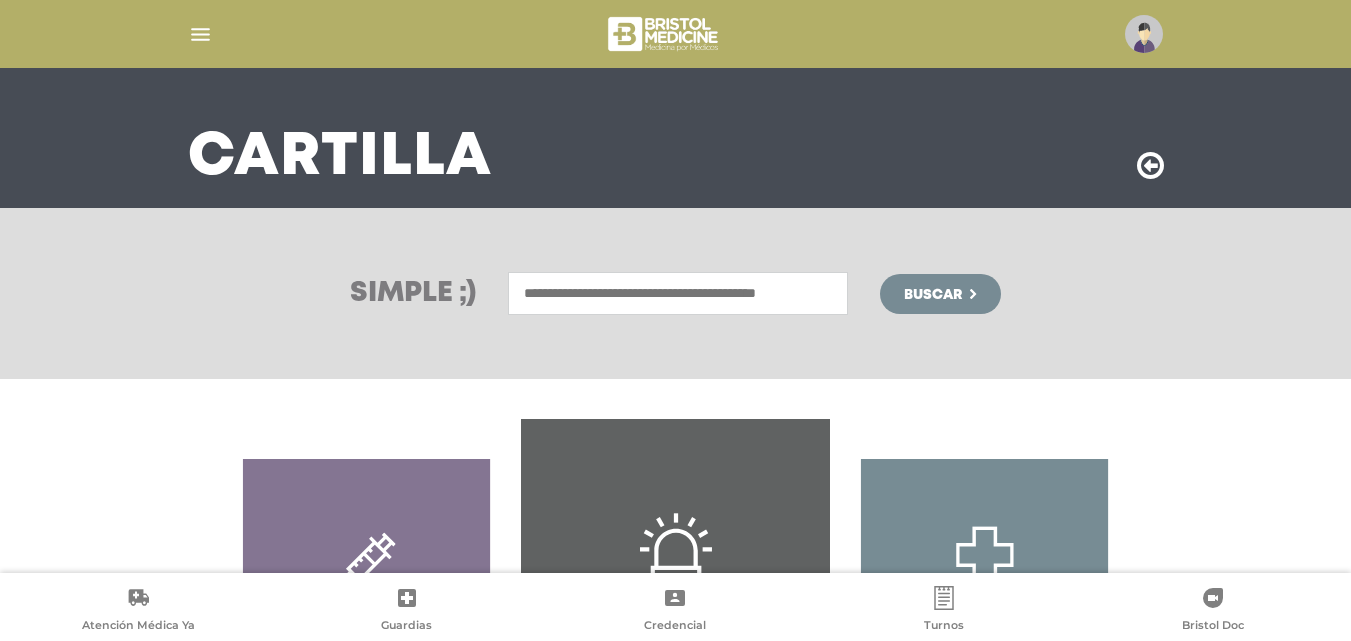 click at bounding box center [678, 293] 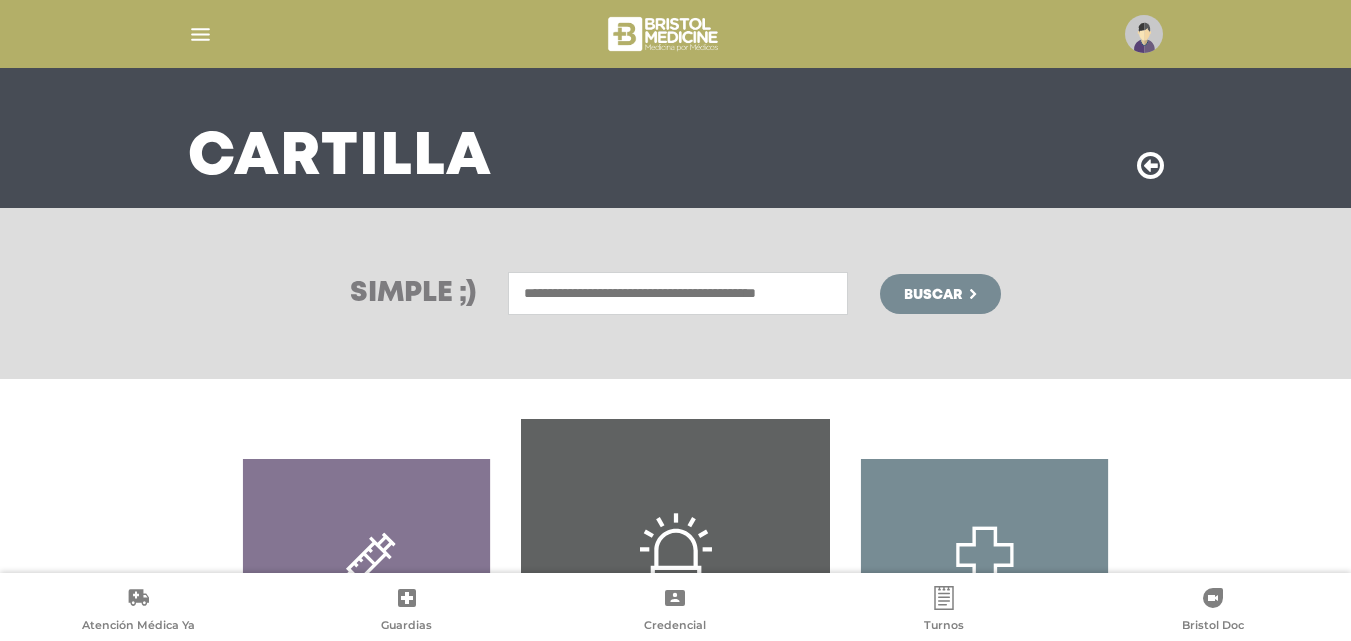 click at bounding box center [678, 293] 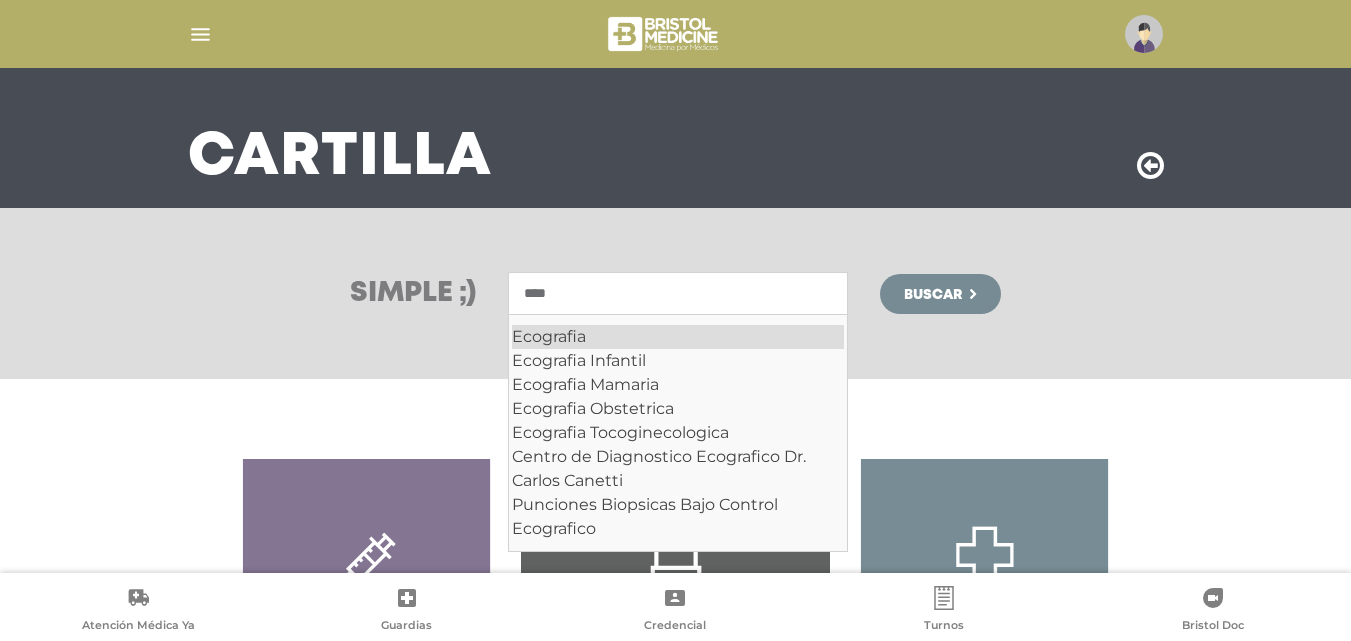 click on "Ecografia" at bounding box center [678, 337] 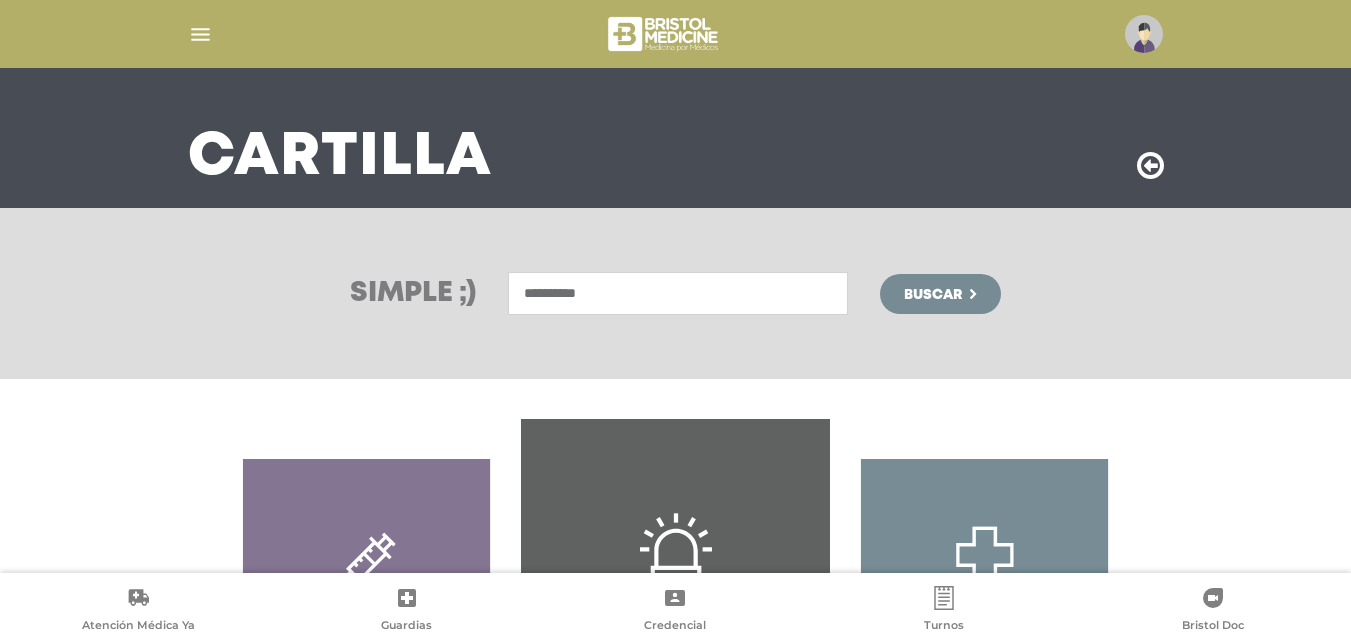 type on "*********" 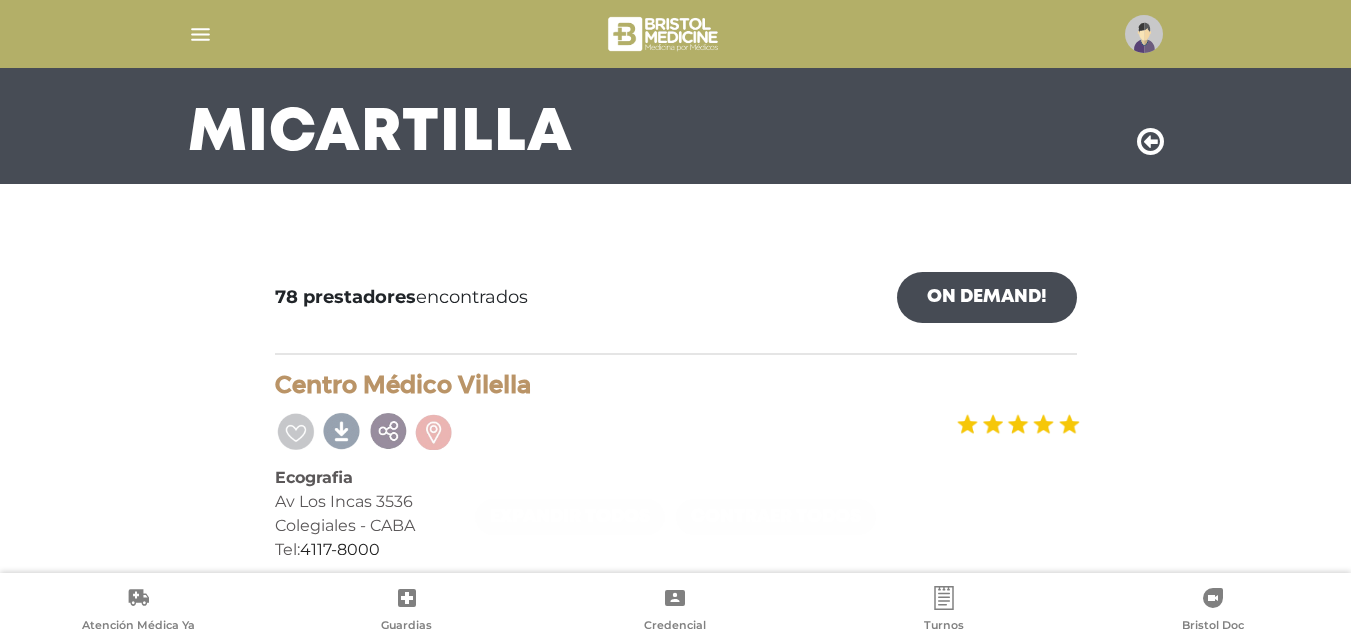 scroll, scrollTop: 200, scrollLeft: 0, axis: vertical 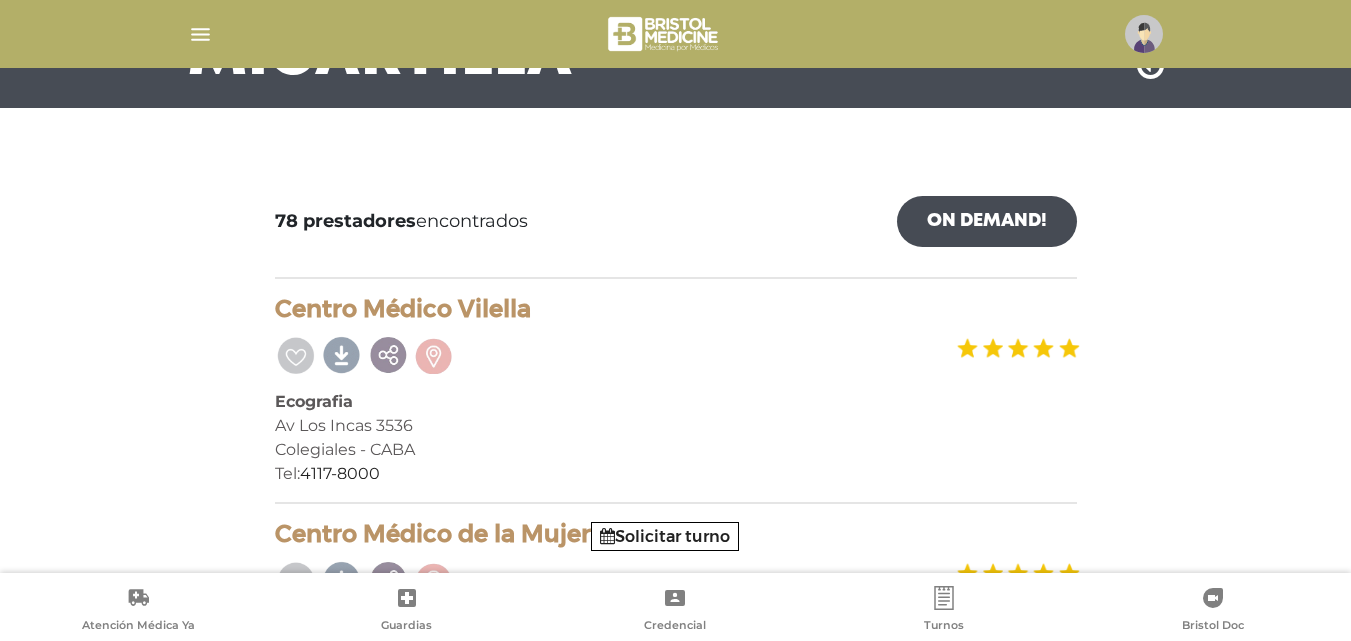 click on "[STREET] [NUMBER] [NEIGHBORHOOD] - [CITY] Tel: [PHONE]" at bounding box center (676, 9478) 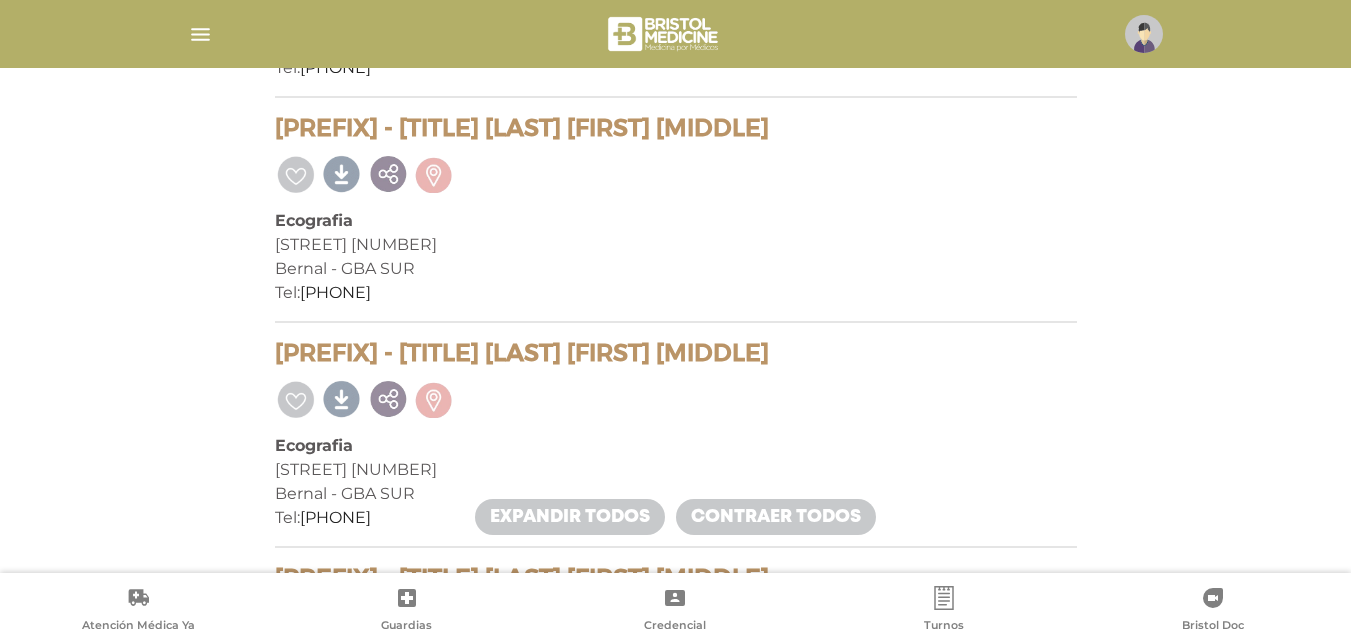 scroll, scrollTop: 10496, scrollLeft: 0, axis: vertical 